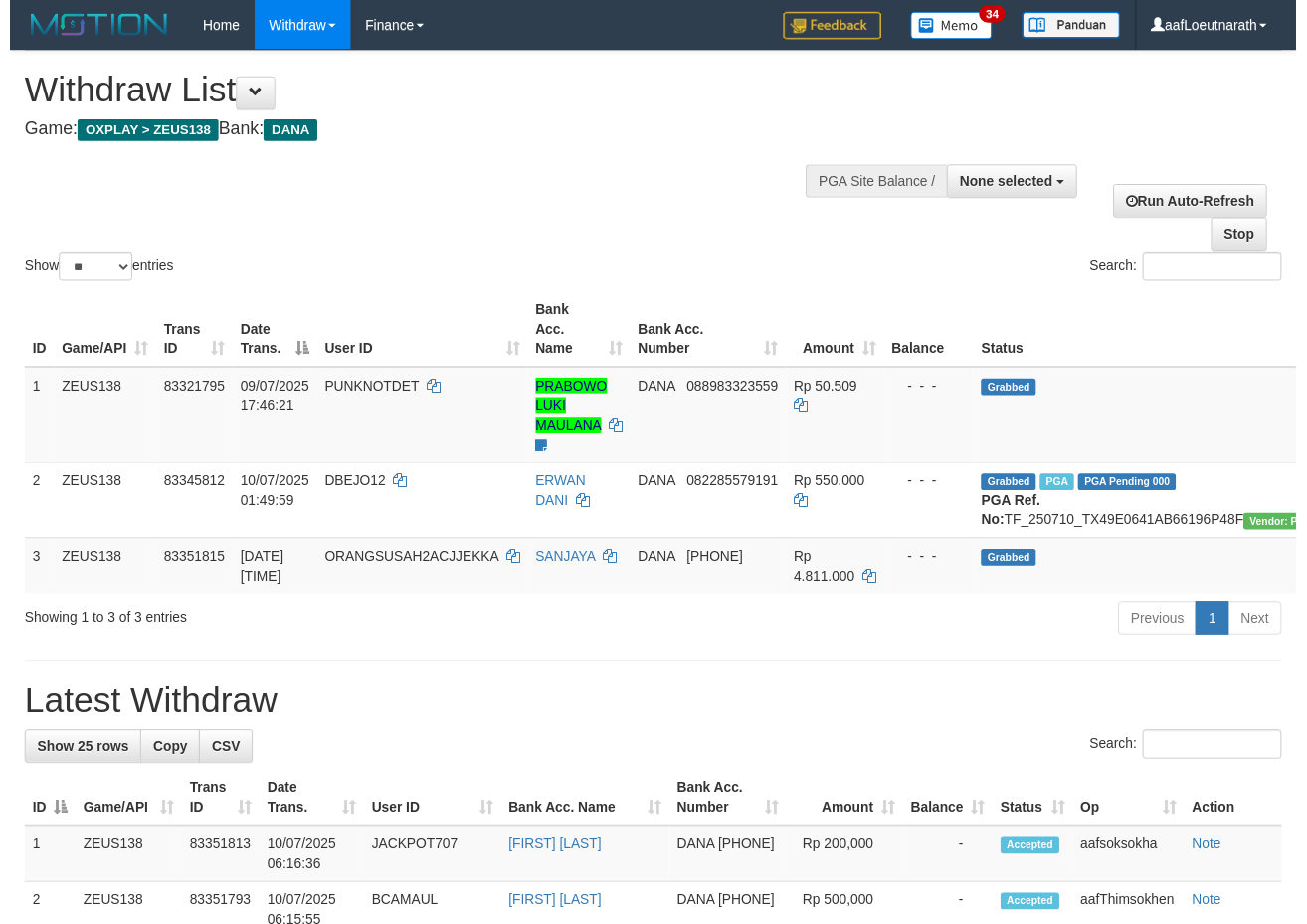 scroll, scrollTop: 0, scrollLeft: 0, axis: both 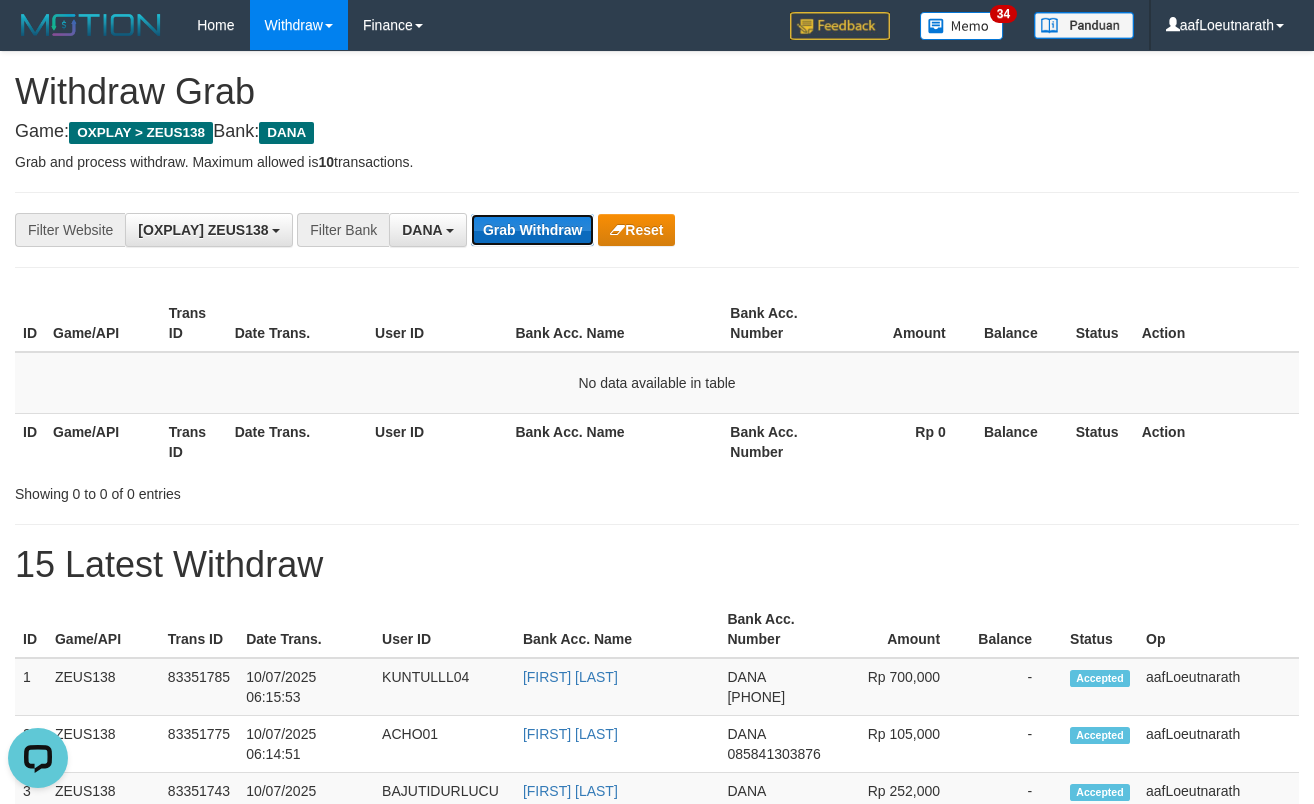click on "Grab Withdraw" at bounding box center [532, 230] 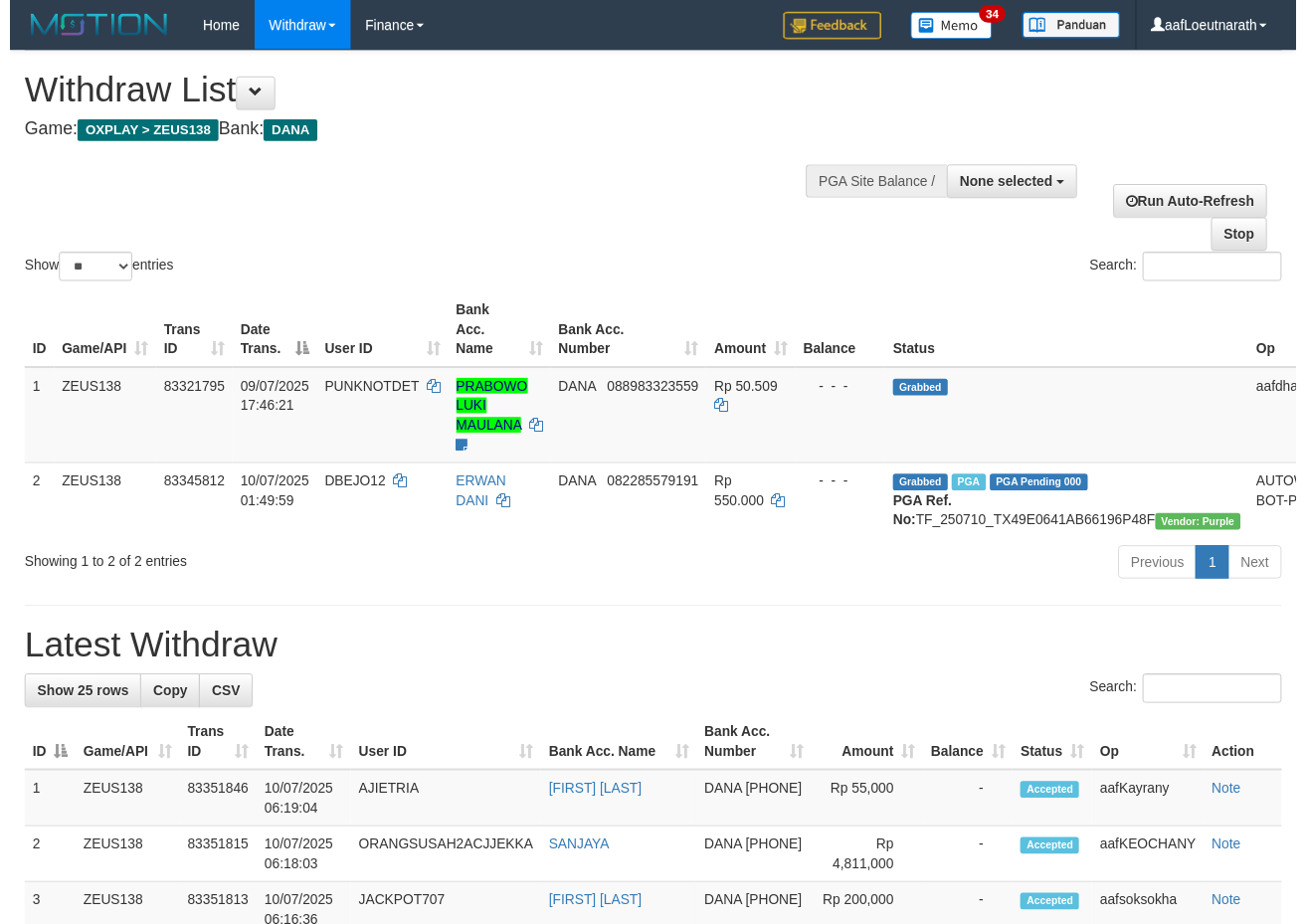 scroll, scrollTop: 0, scrollLeft: 0, axis: both 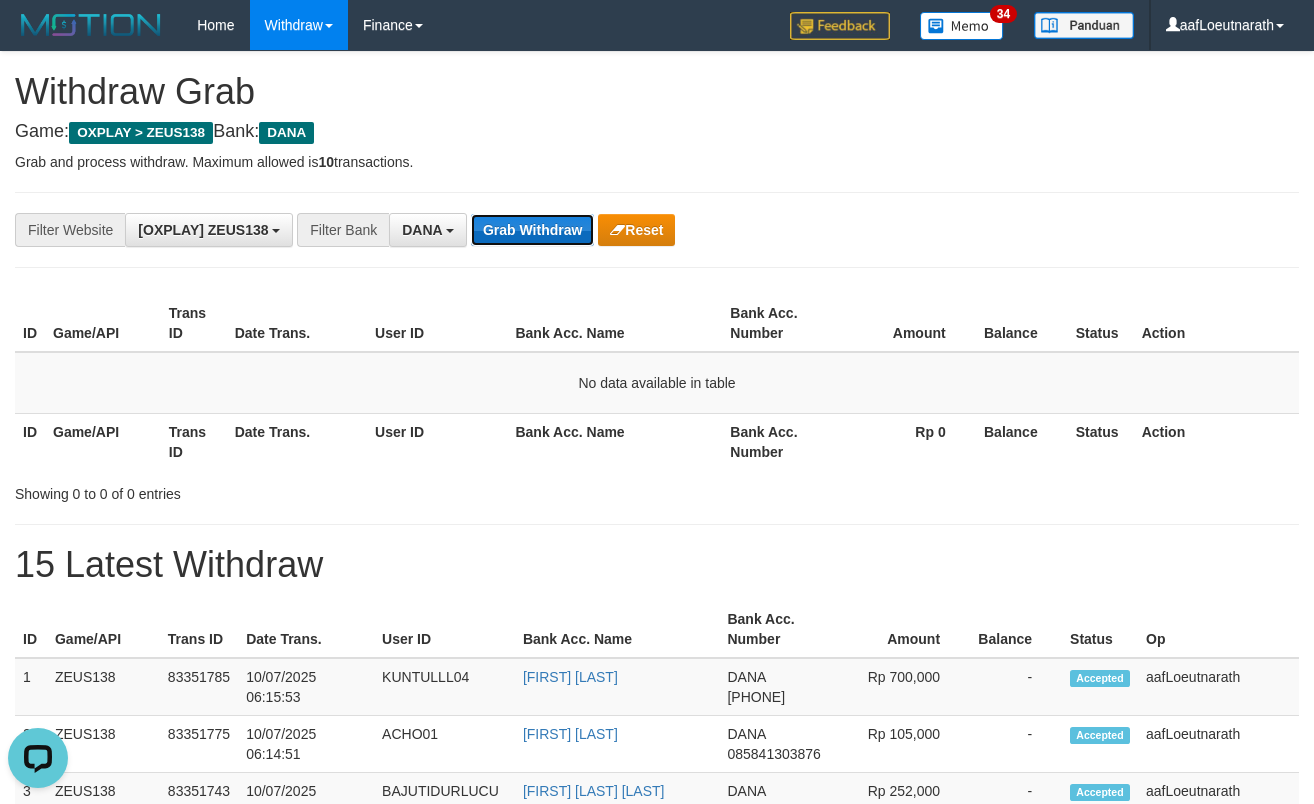 click on "Grab Withdraw" at bounding box center (532, 230) 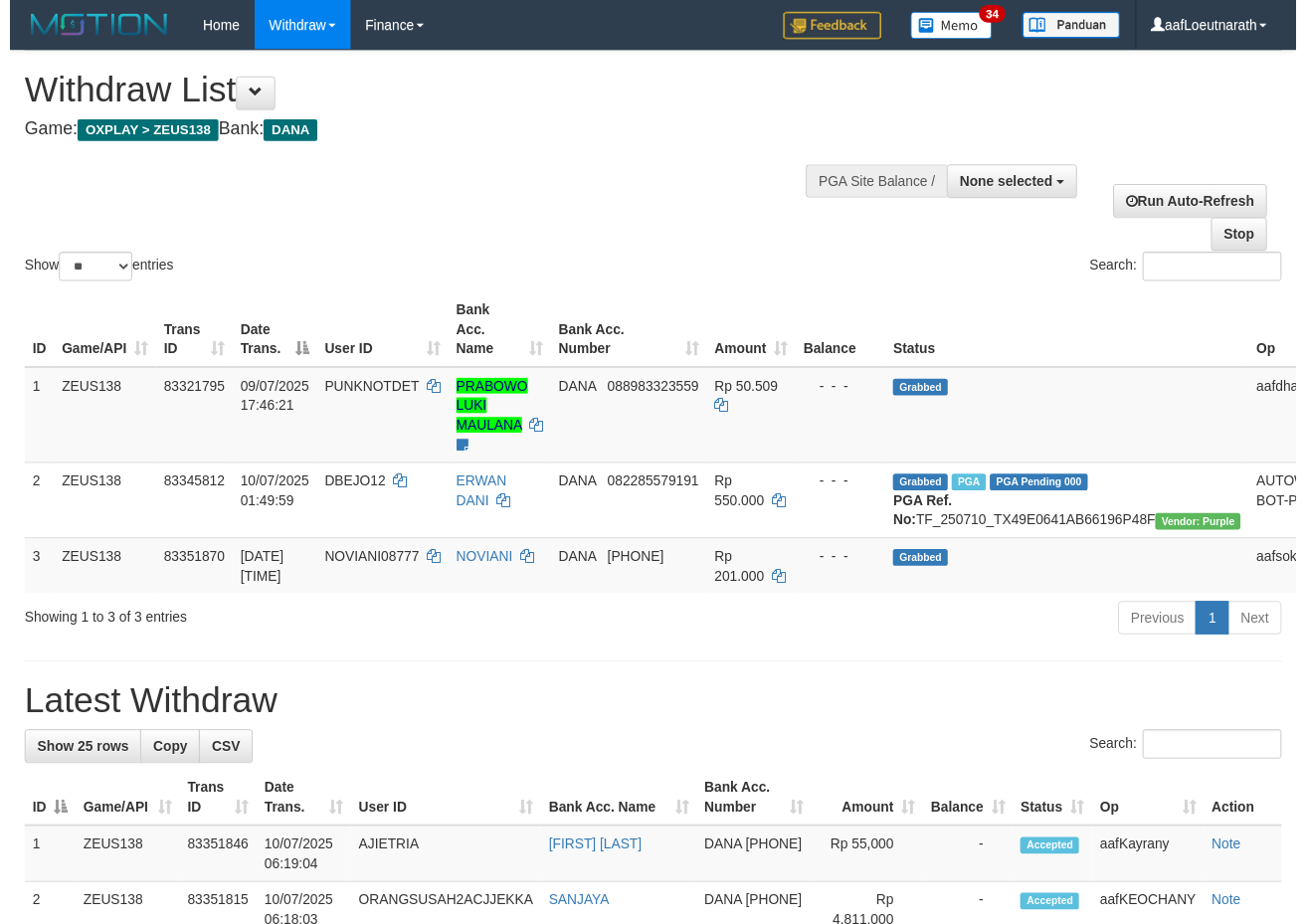 scroll, scrollTop: 0, scrollLeft: 0, axis: both 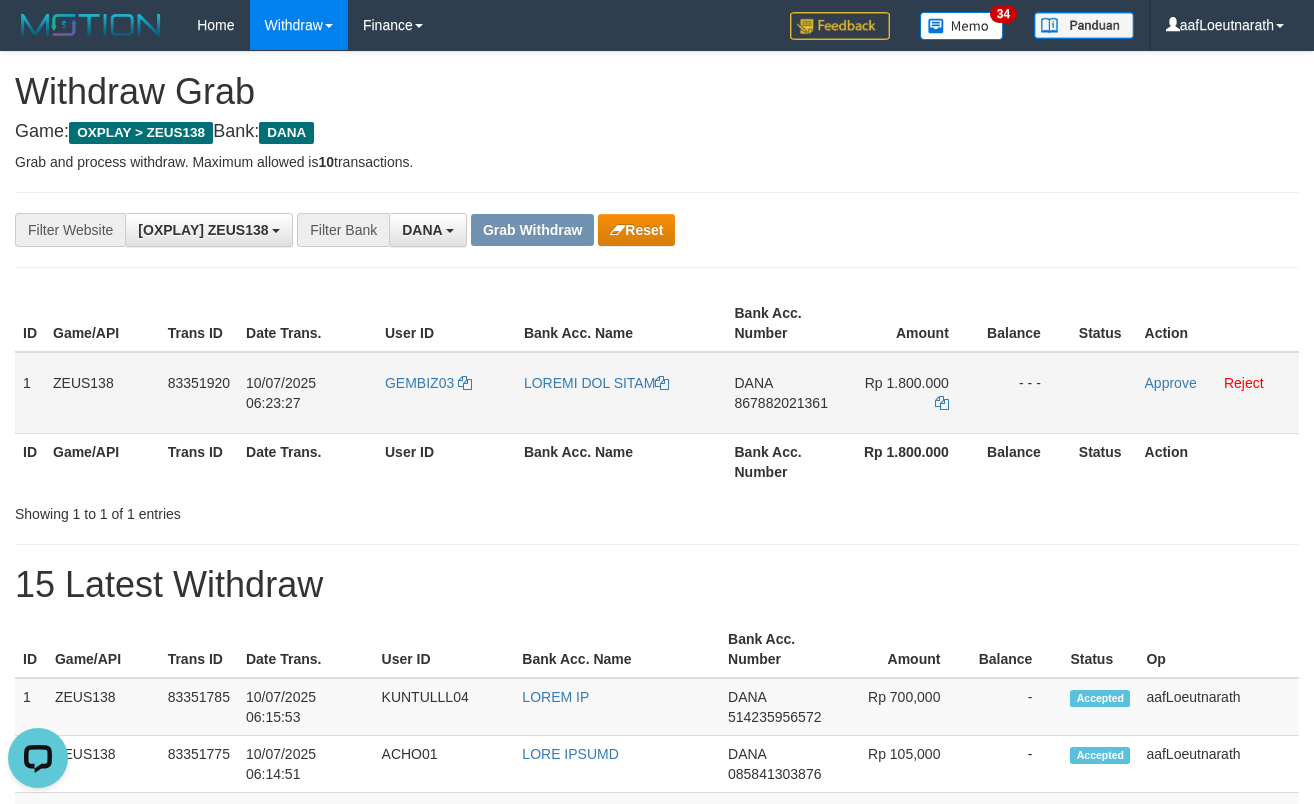 click on "GEMBIZ03" at bounding box center (446, 393) 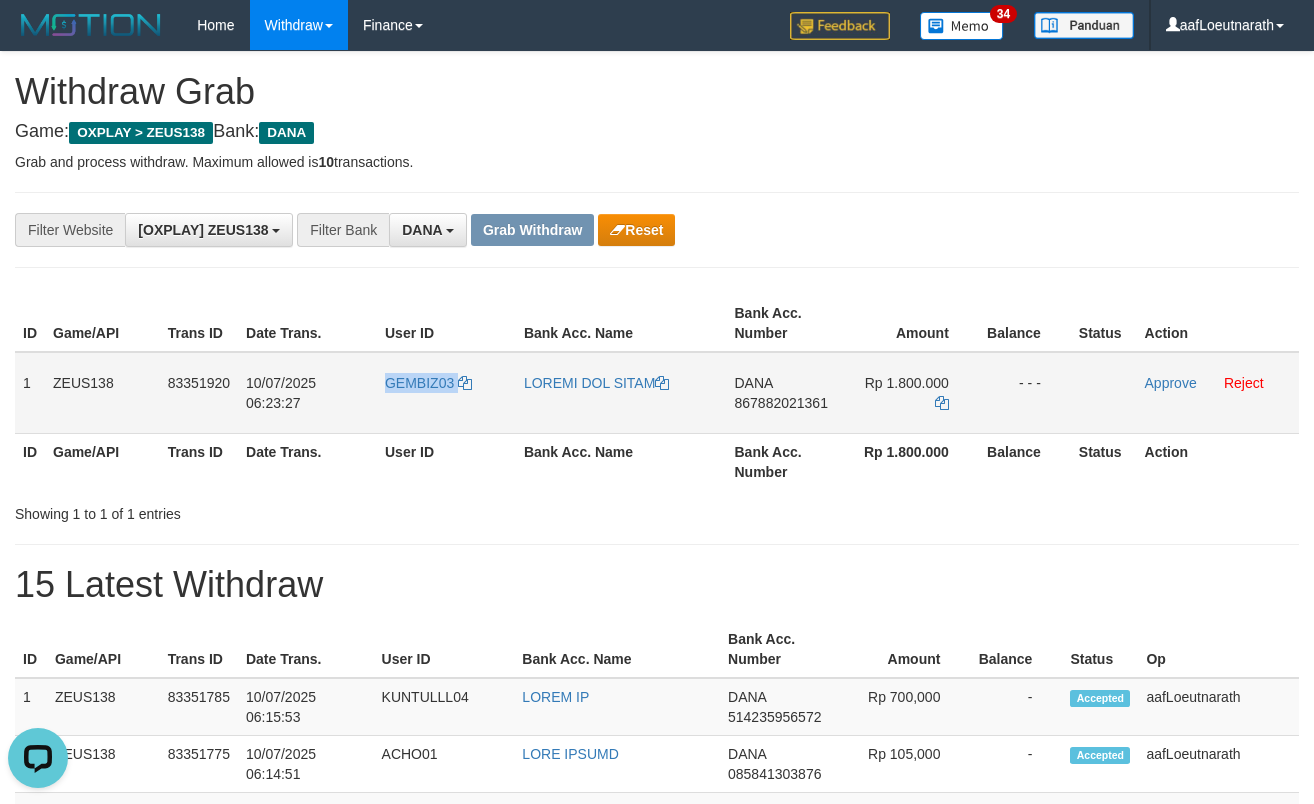 click on "GEMBIZ03" at bounding box center [446, 393] 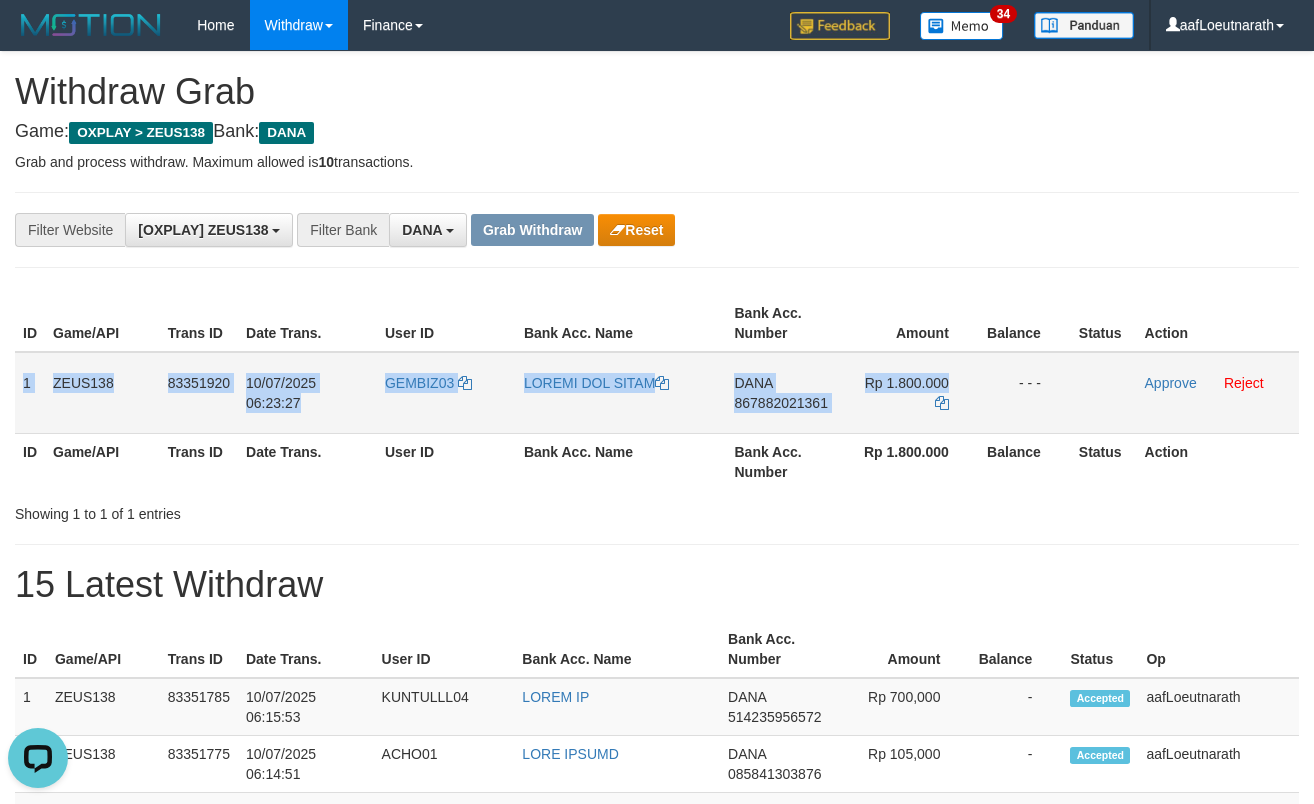 drag, startPoint x: 24, startPoint y: 380, endPoint x: 987, endPoint y: 413, distance: 963.56525 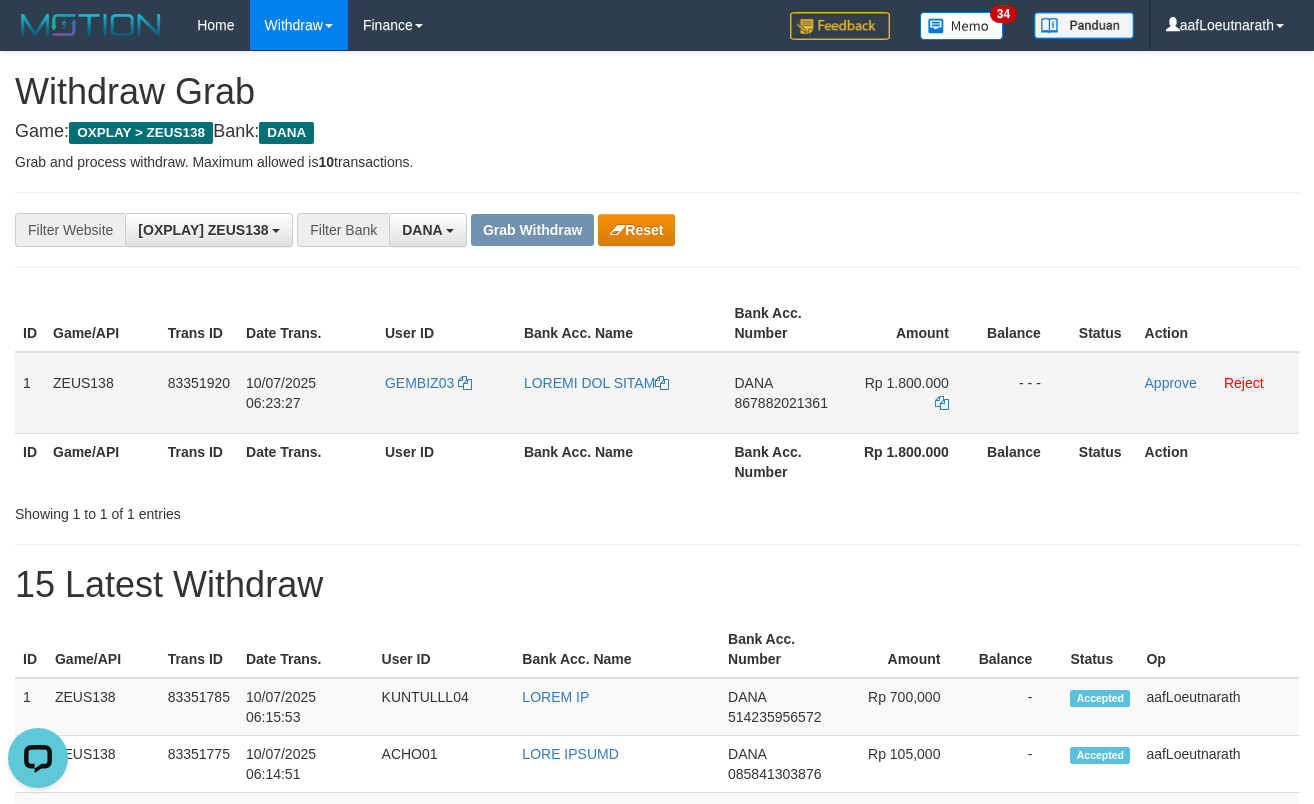 click on "[PHONE]" at bounding box center [780, 403] 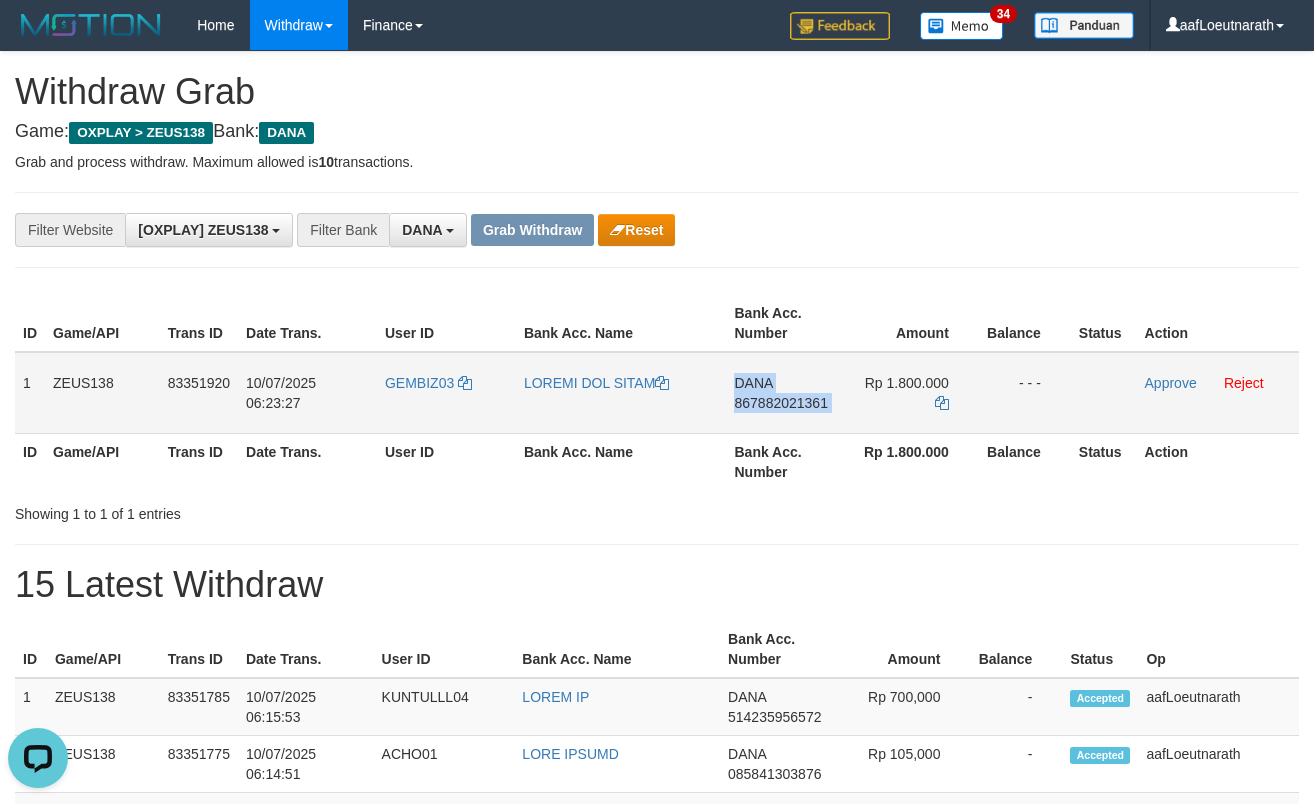 click on "[PHONE]" at bounding box center [780, 403] 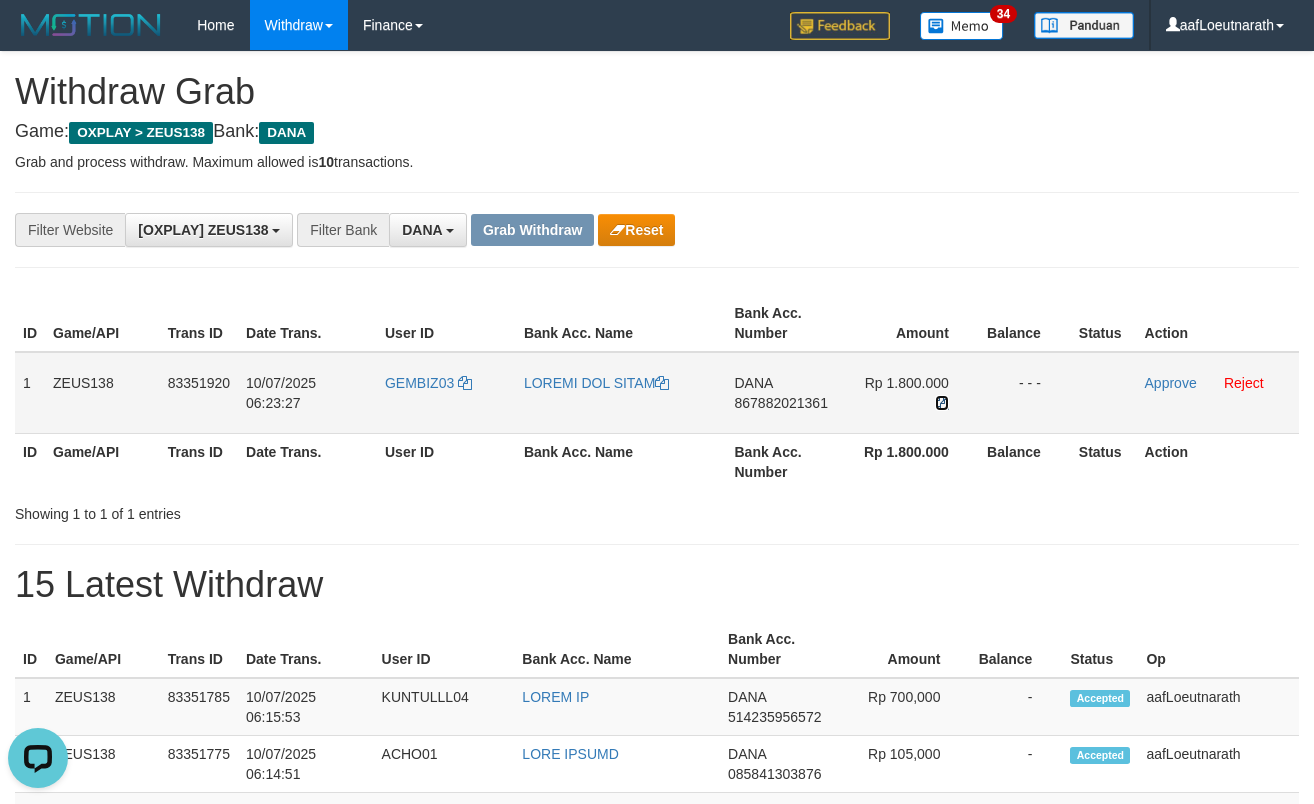 click at bounding box center [662, 383] 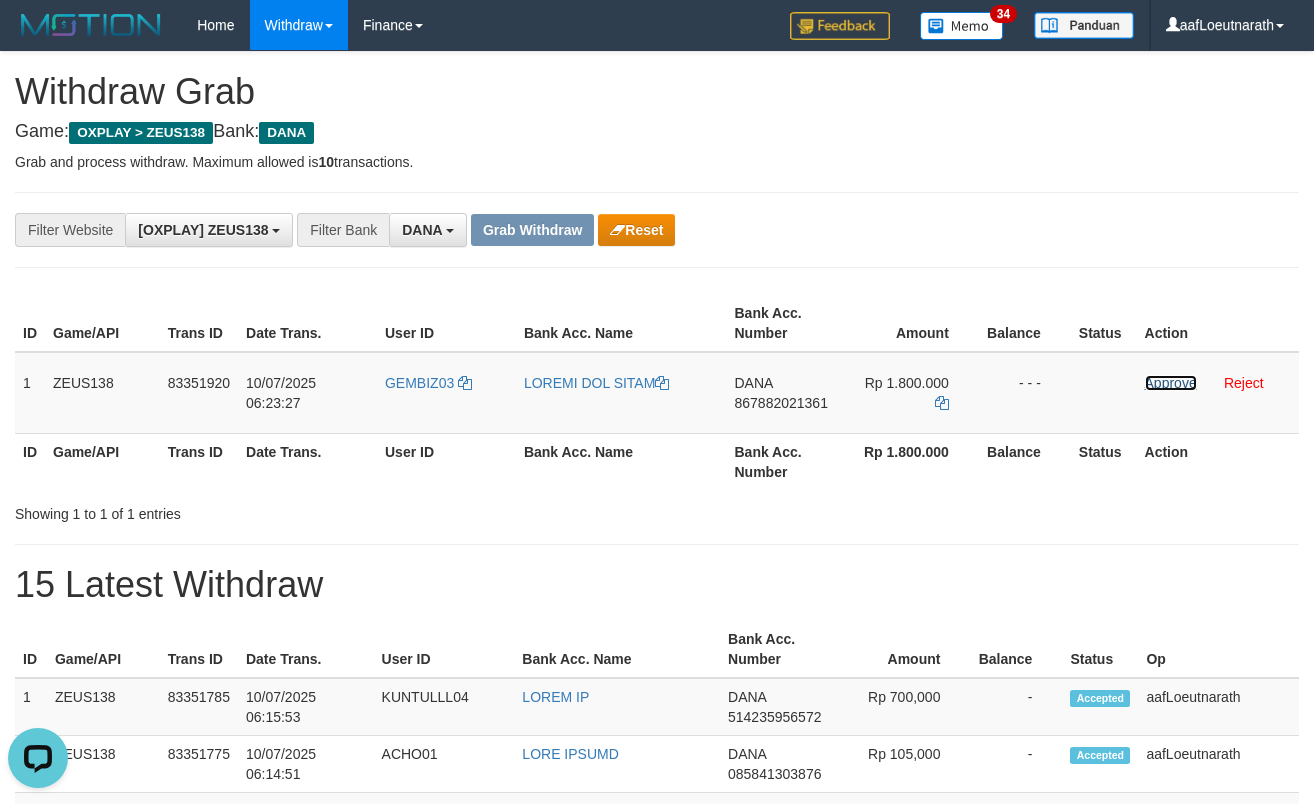 drag, startPoint x: 1167, startPoint y: 382, endPoint x: 773, endPoint y: 249, distance: 415.84253 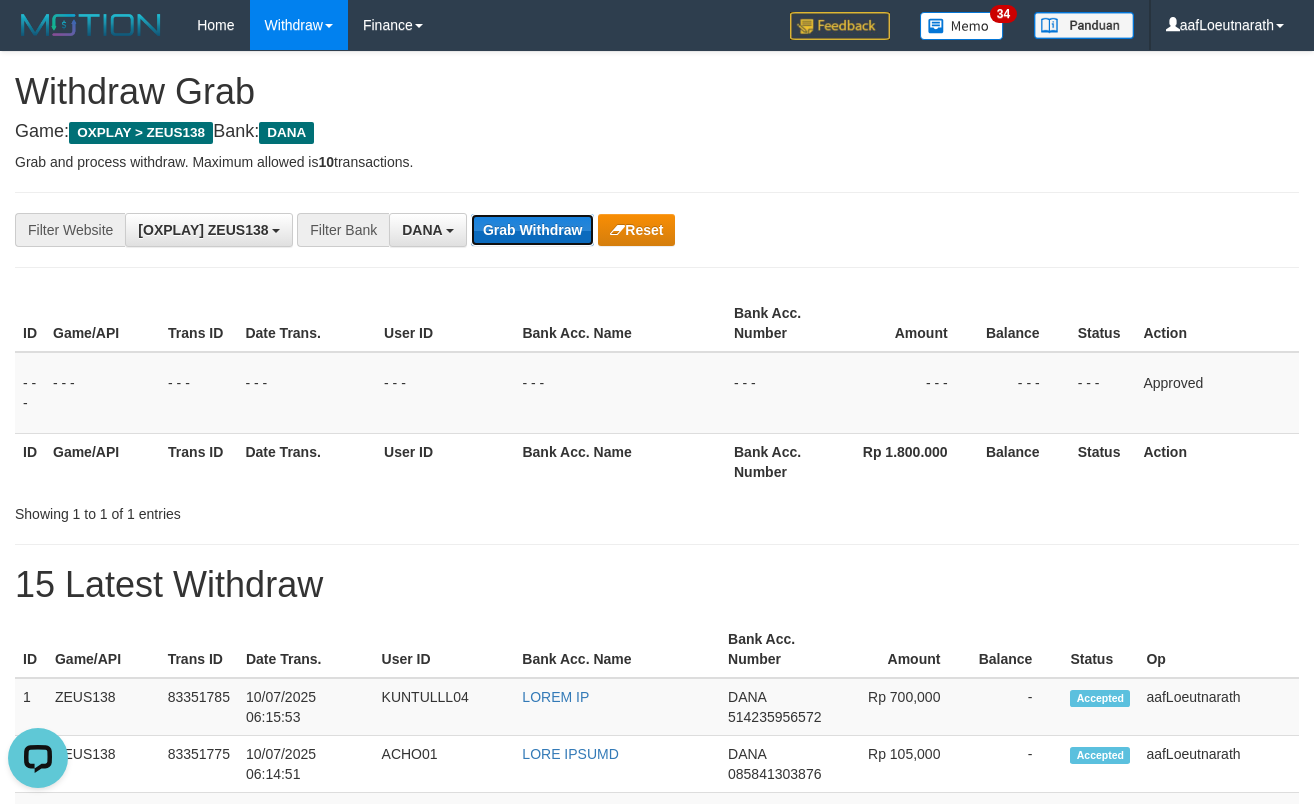 click on "Grab Withdraw" at bounding box center [532, 230] 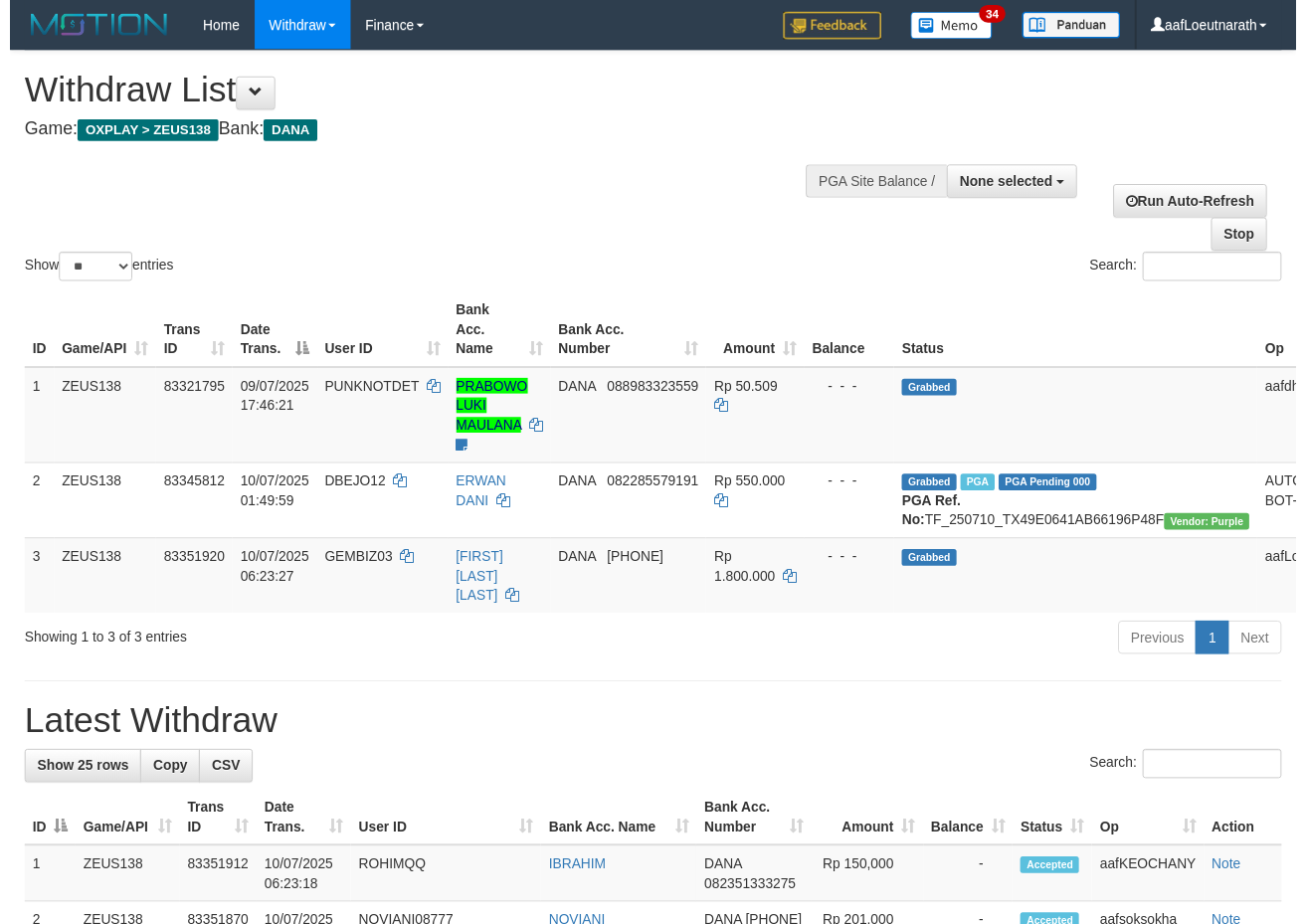 scroll, scrollTop: 0, scrollLeft: 0, axis: both 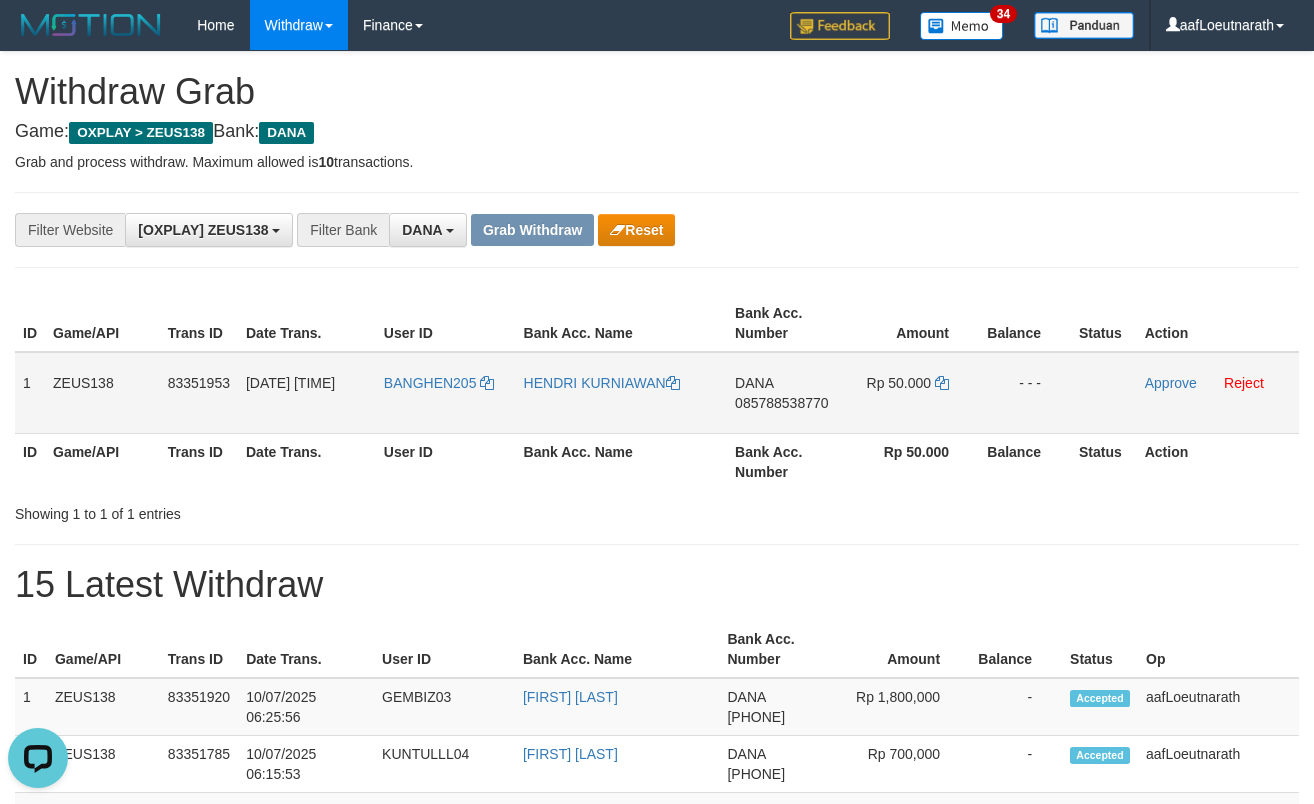 click on "BANGHEN205" at bounding box center (446, 393) 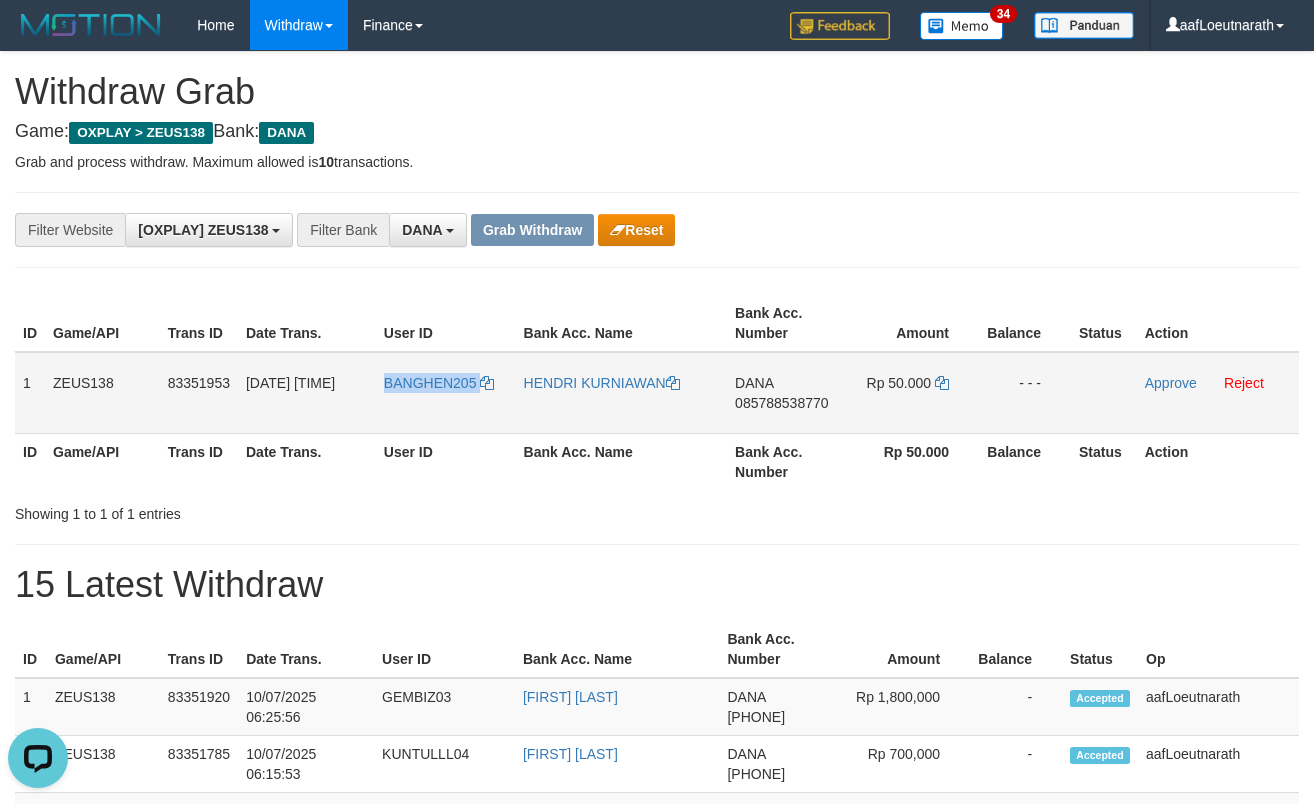 click on "BANGHEN205" at bounding box center [446, 393] 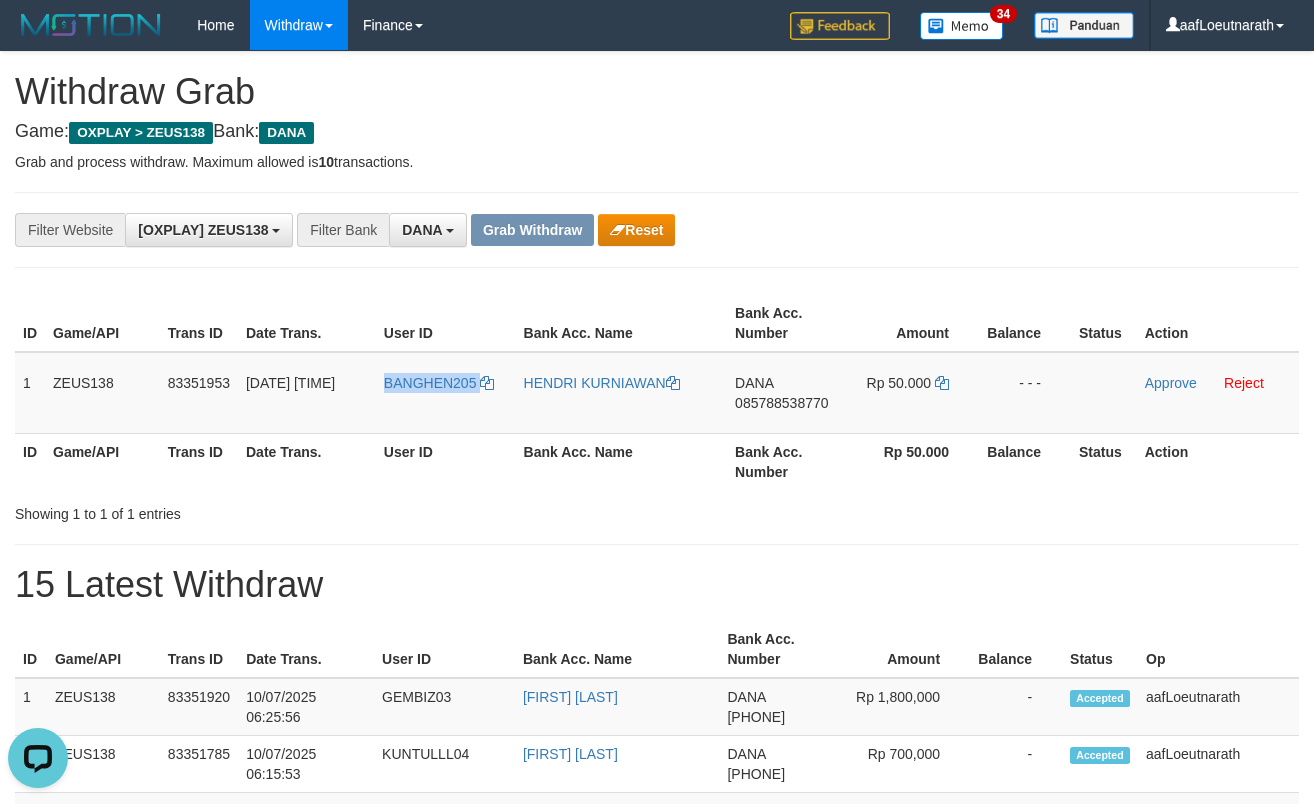 copy on "BANGHEN205" 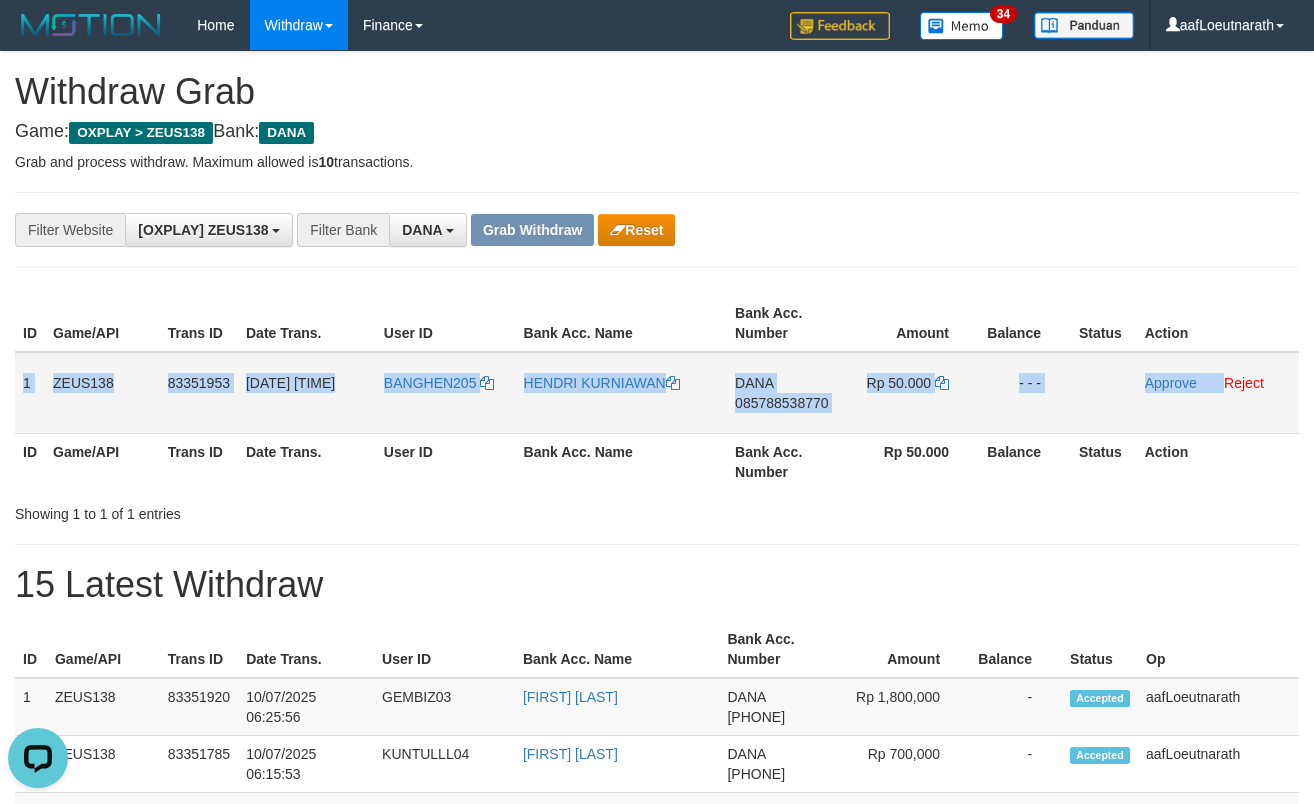 drag, startPoint x: 20, startPoint y: 382, endPoint x: 1229, endPoint y: 416, distance: 1209.478 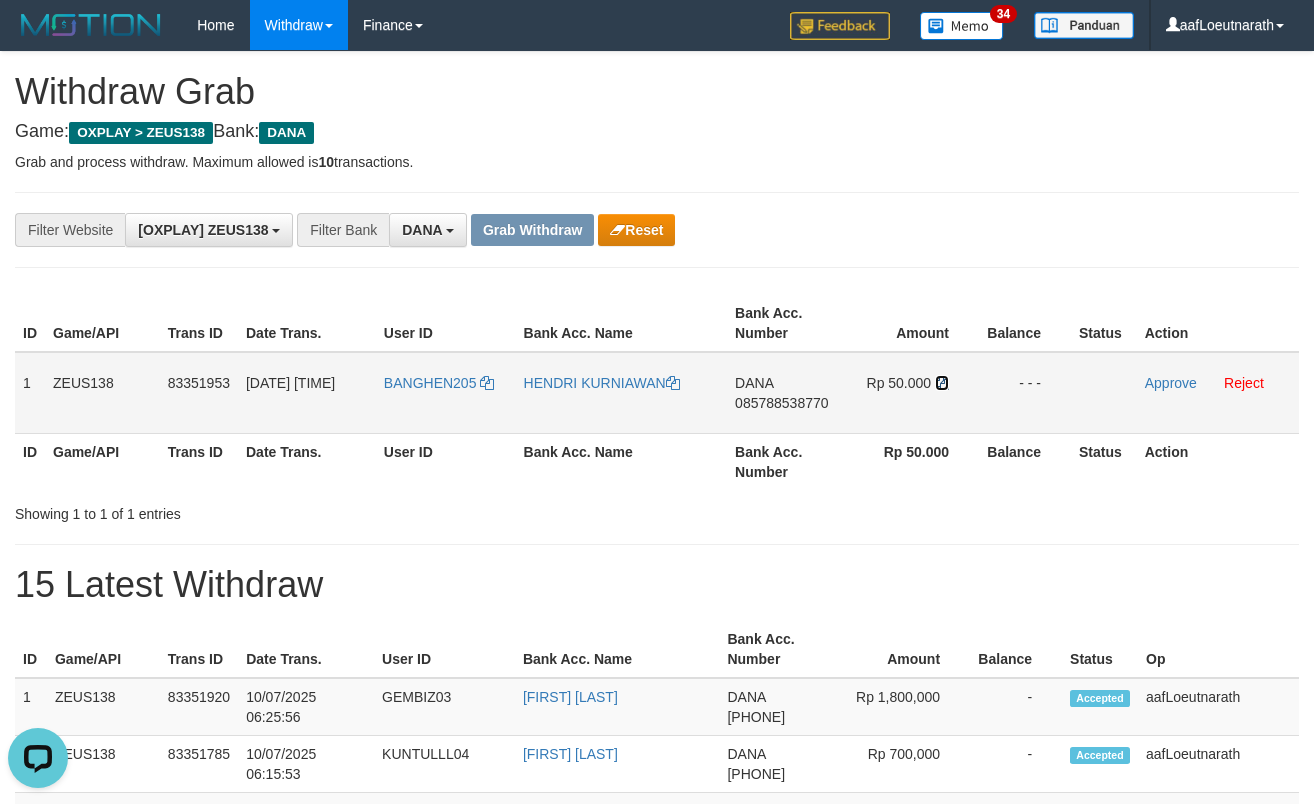 click at bounding box center (673, 383) 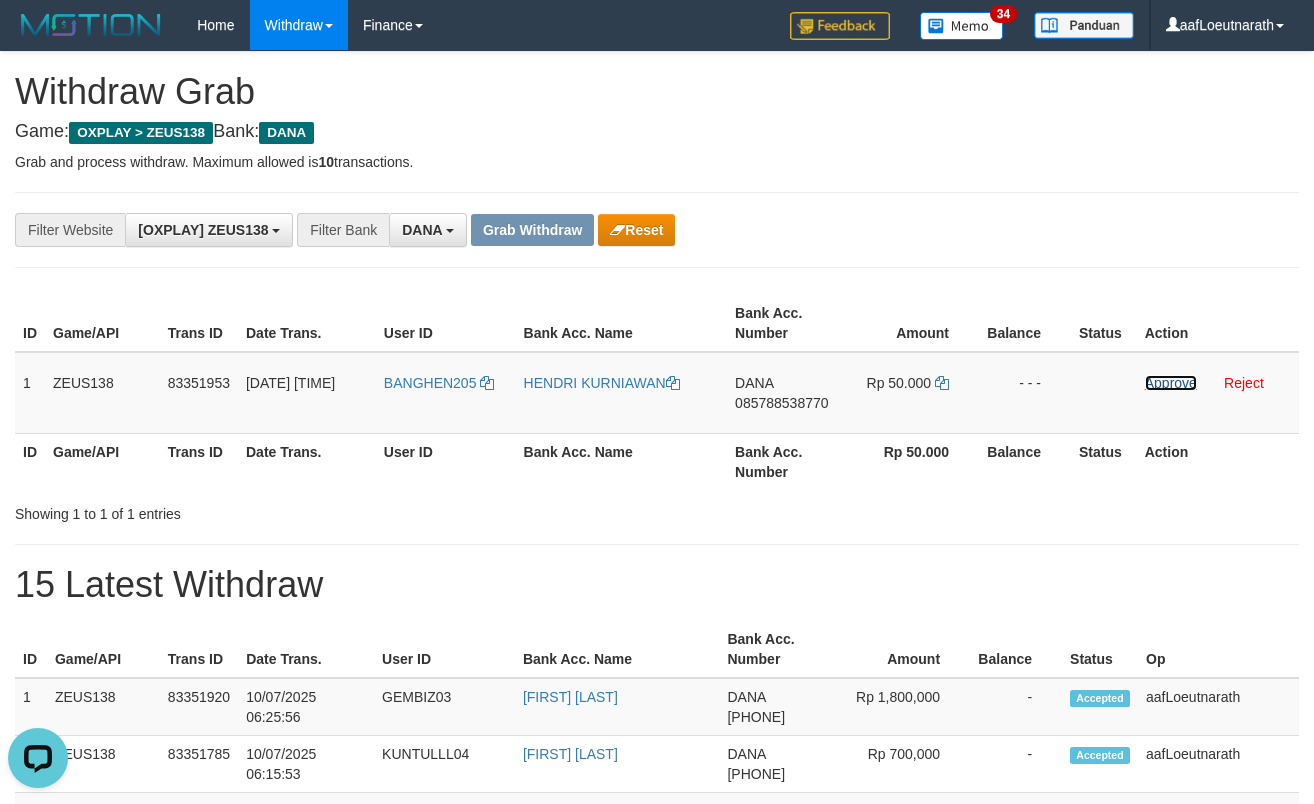 drag, startPoint x: 1179, startPoint y: 385, endPoint x: 754, endPoint y: 240, distance: 449.05457 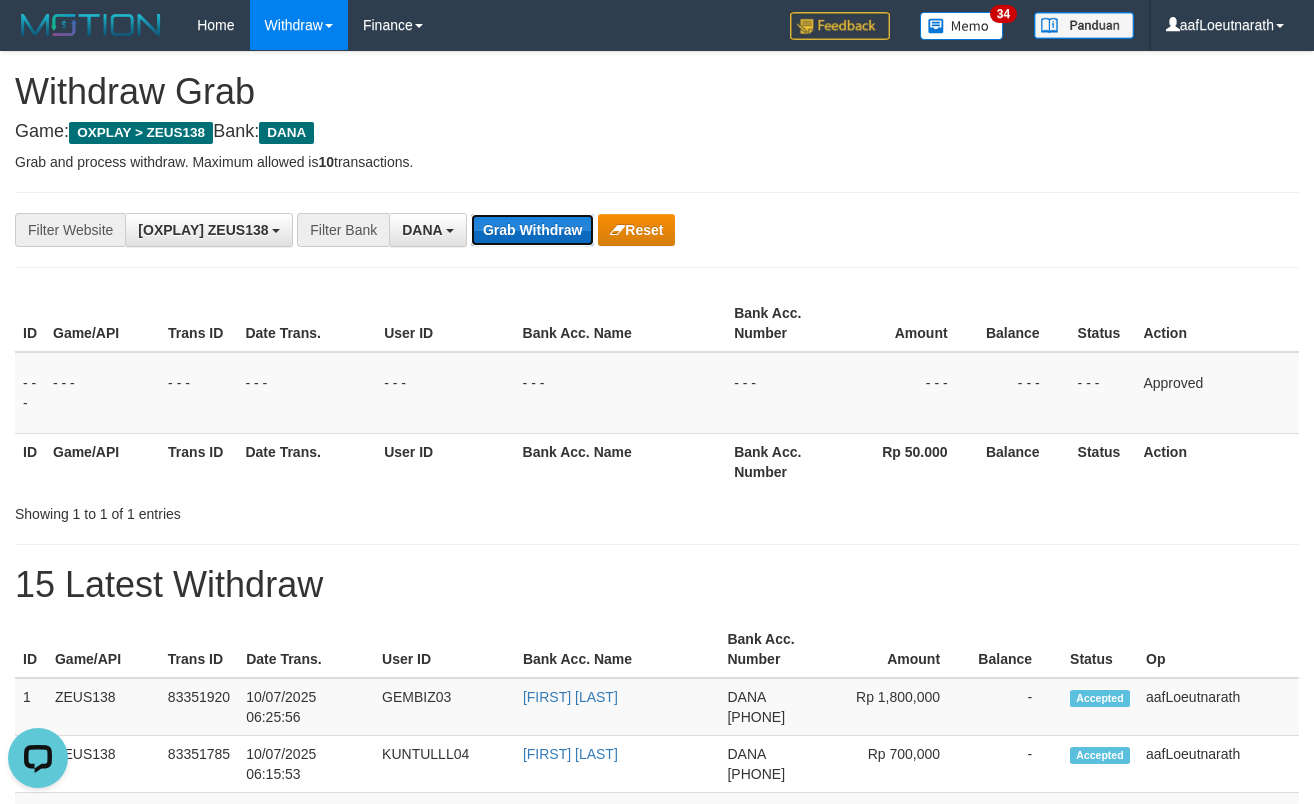 click on "Grab Withdraw" at bounding box center [532, 230] 